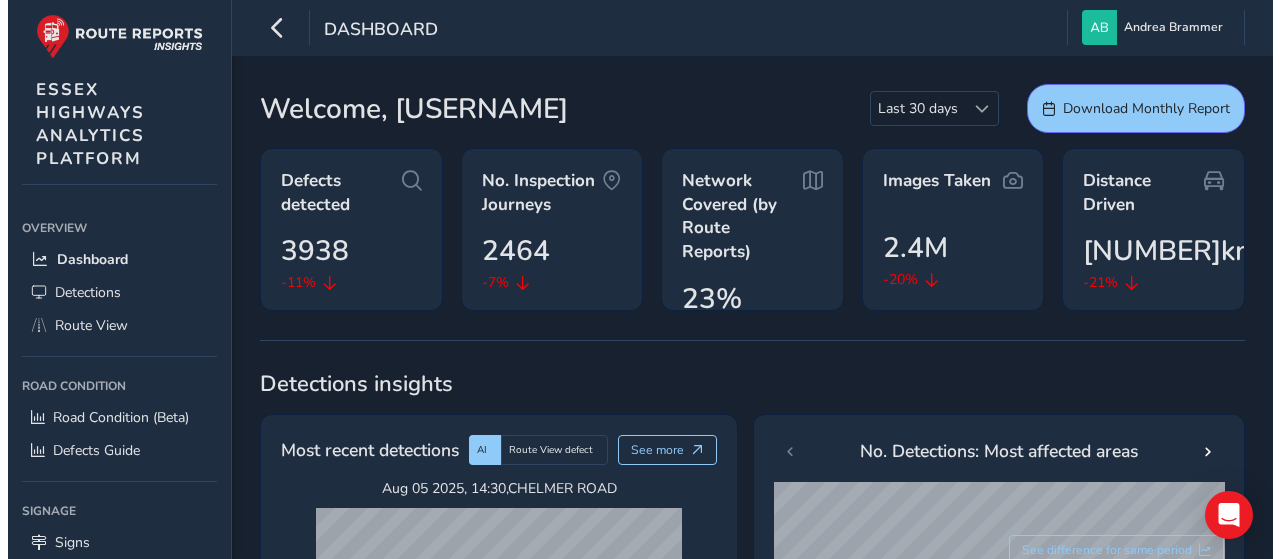 scroll, scrollTop: 0, scrollLeft: 0, axis: both 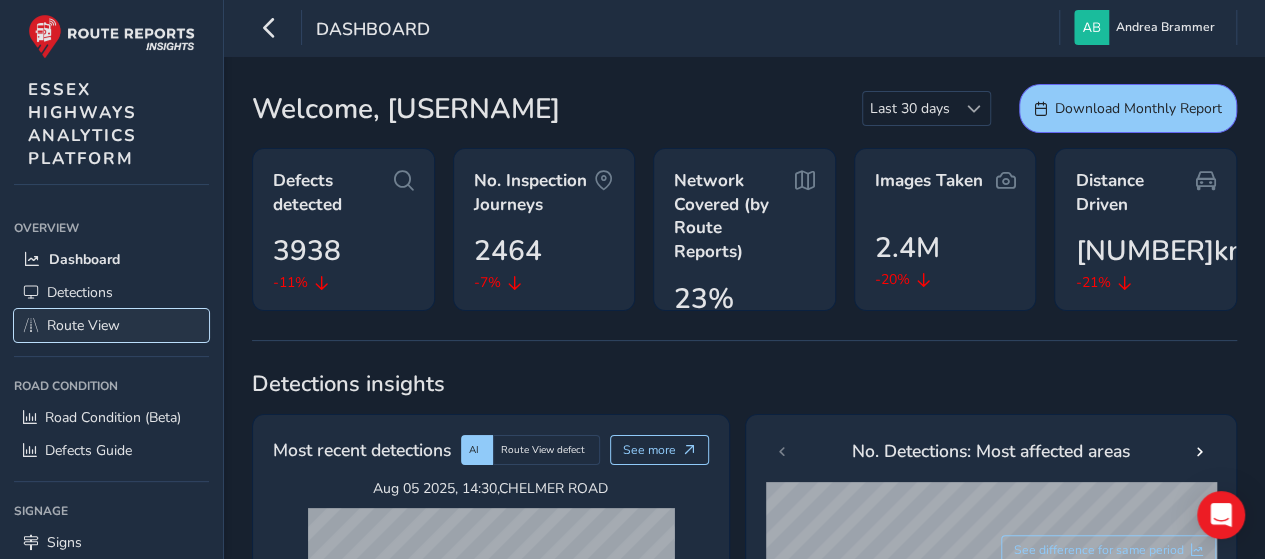 click on "Route View" at bounding box center (83, 325) 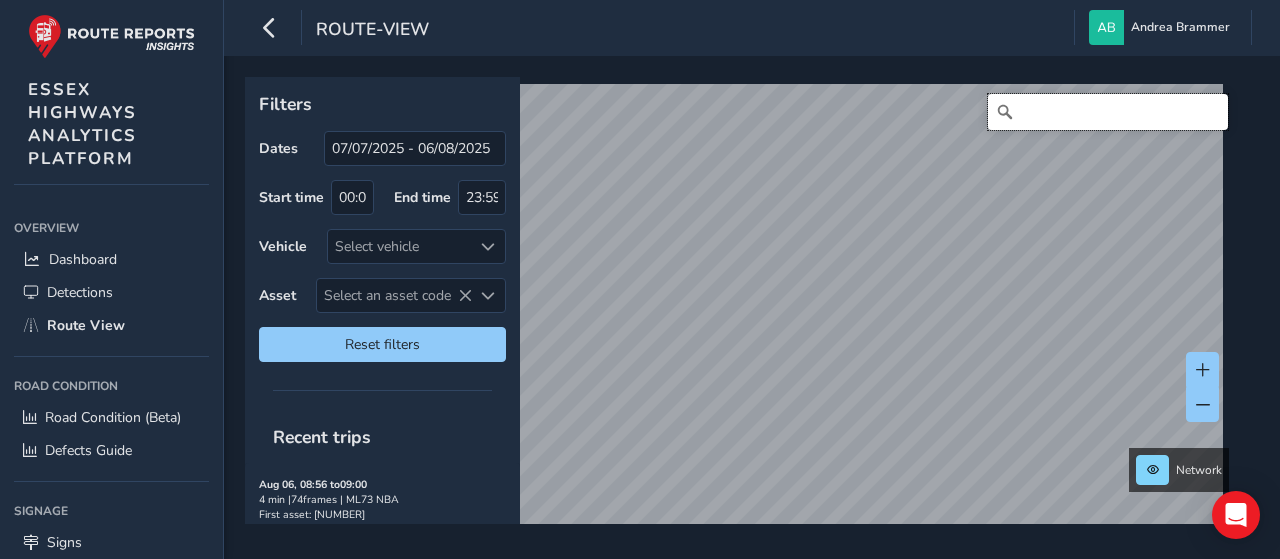 click at bounding box center [1108, 112] 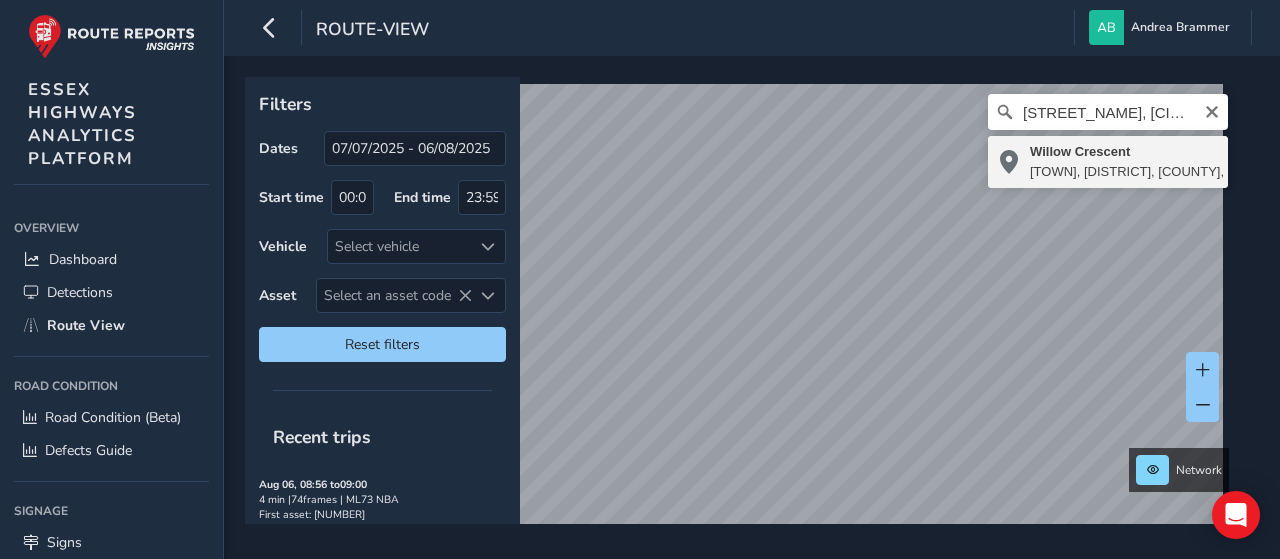 type on "[STREET_NAME], [TOWN], [DISTRICT], [COUNTY], [COUNTRY], [POSTAL_CODE], [COUNTRY]" 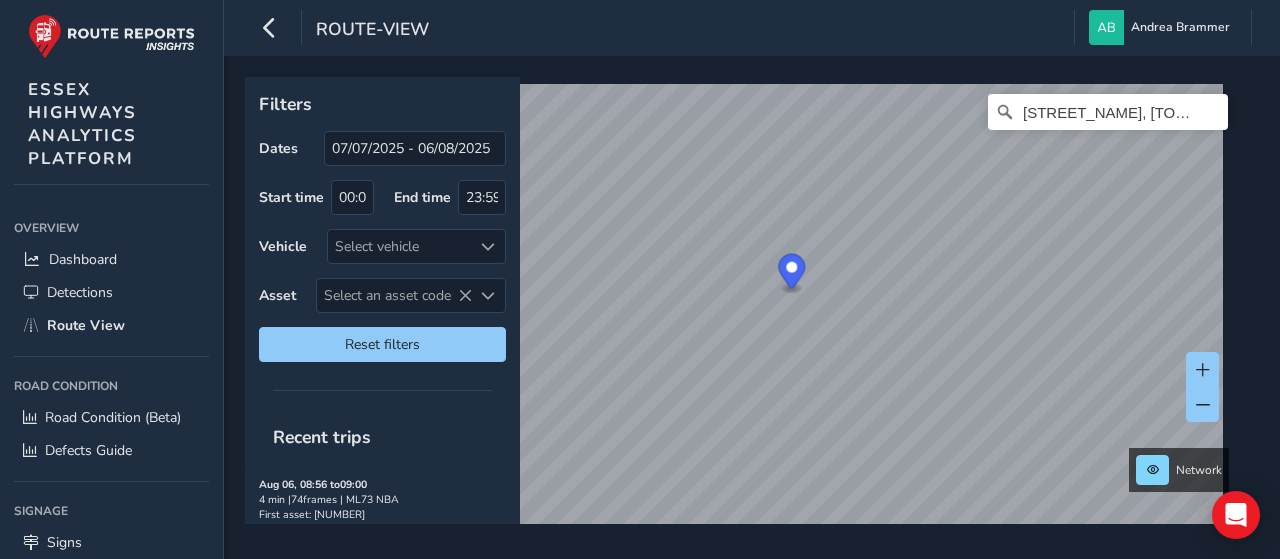 scroll, scrollTop: 0, scrollLeft: 0, axis: both 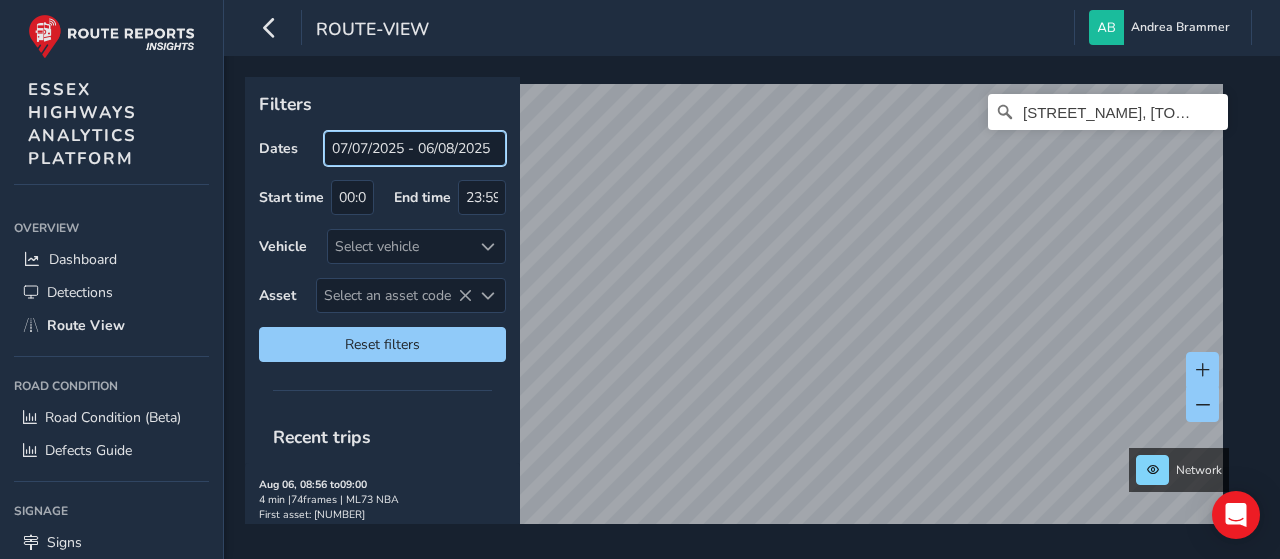 click on "route-view [USERNAME] Colour Scheme: Dark Dim Light Logout Filters Dates [DATE] - [DATE] Start time [TIME] End time [TIME] Vehicle Select vehicle Asset Select an asset code Select an asset code Reset filters Recent trips [MONTH] [NUM], [TIME]   to  [TIME] [NUM]   min |  [NUM]  frames    | [PLATE] First asset: [NUMBER] [MONTH] [NUM], [TIME]   to  [TIME] [NUM]   min |  [NUM]  frames    | [PLATE] First asset: [NUMBER] [MONTH] [NUM], [TIME]   to  [TIME] [NUM]   min |  [NUM]  frames    | [PLATE] First asset: [NUMBER] [MONTH] [NUM], [TIME]   to  [TIME] [NUM]   min |  [NUM]  frames    | [PLATE] First asset: [NUMBER] [MONTH] [NUM], [TIME]   to  [TIME] [NUM]   min |  [NUM]  frames    | [PLATE] First asset: [NUMBER] [MONTH] [NUM], [TIME]   to  [TIME] [NUM]   min |  [NUM]  frames    | [PLATE] First asset: [NUMBER] [MONTH] [NUM], [TIME]   to  [TIME] [NUM]   min |  [NUM]  frames    | [PLATE] First asset: [NUMBER] [MONTH] [NUM], [TIME]   to  [TIME] [NUM]   min |  [NUM]  frames    | [PLATE] First asset: [NUMBER] [MONTH] [NUM], [TIME]   to  [TIME] [NUM]   min |  [NUM]  frames    | [PLATE] First asset: [NUMBER] [MONTH] [NUM], [TIME]   to  [TIME] [NUM]   min |  [NUM]  frames    | [PLATE] First asset: [NUMBER] [MONTH] [NUM], [TIME]   to  [TIME]" at bounding box center [640, 279] 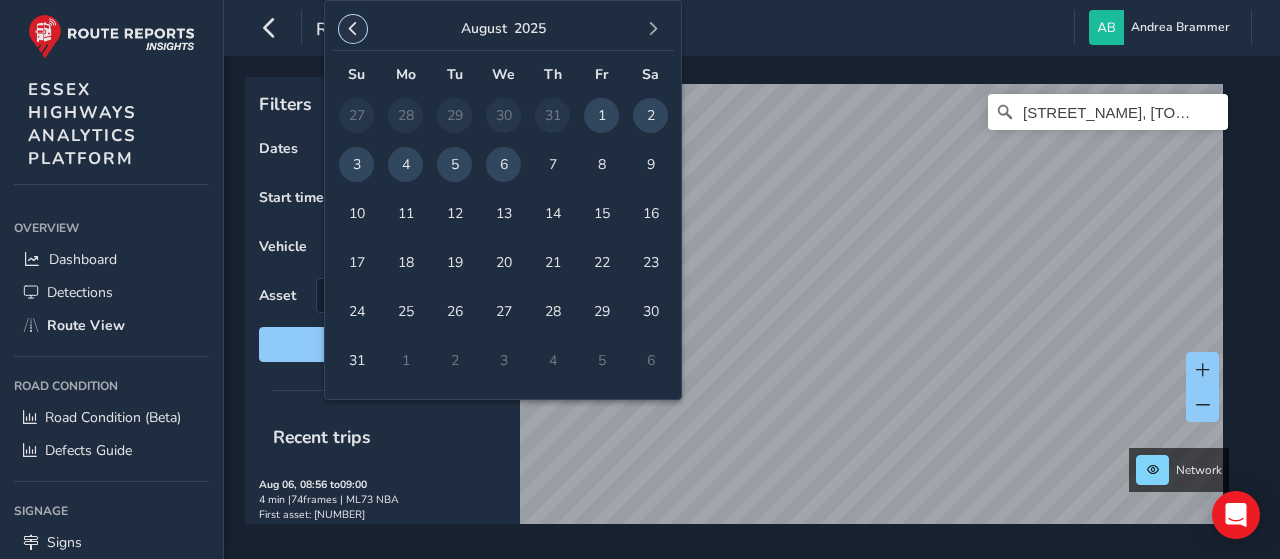 click at bounding box center (353, 29) 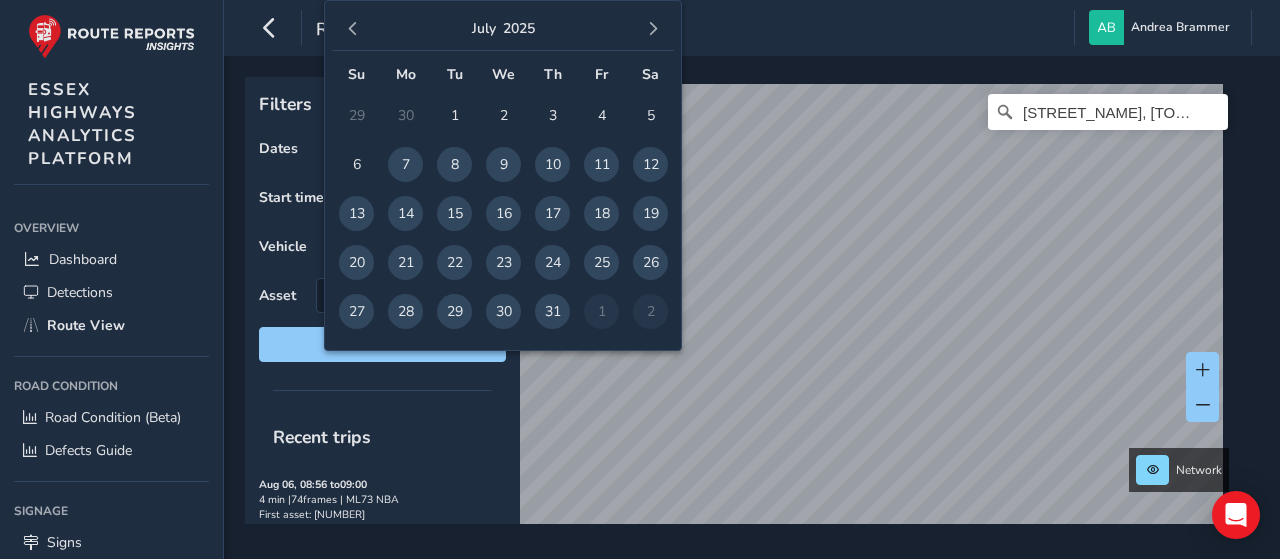 click at bounding box center (353, 29) 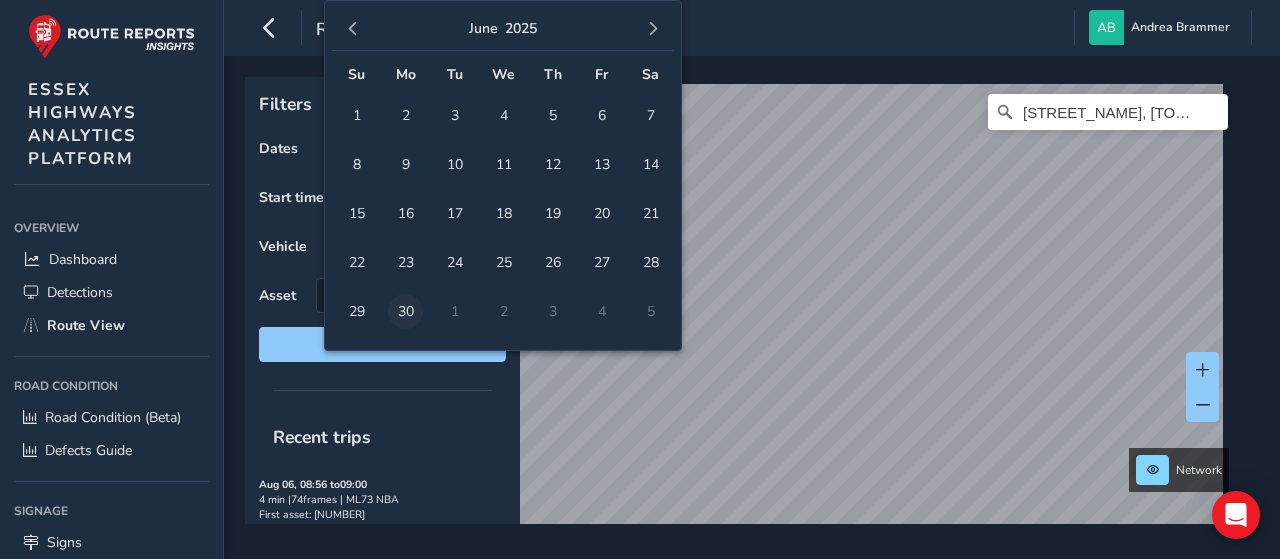 click on "30" at bounding box center [405, 311] 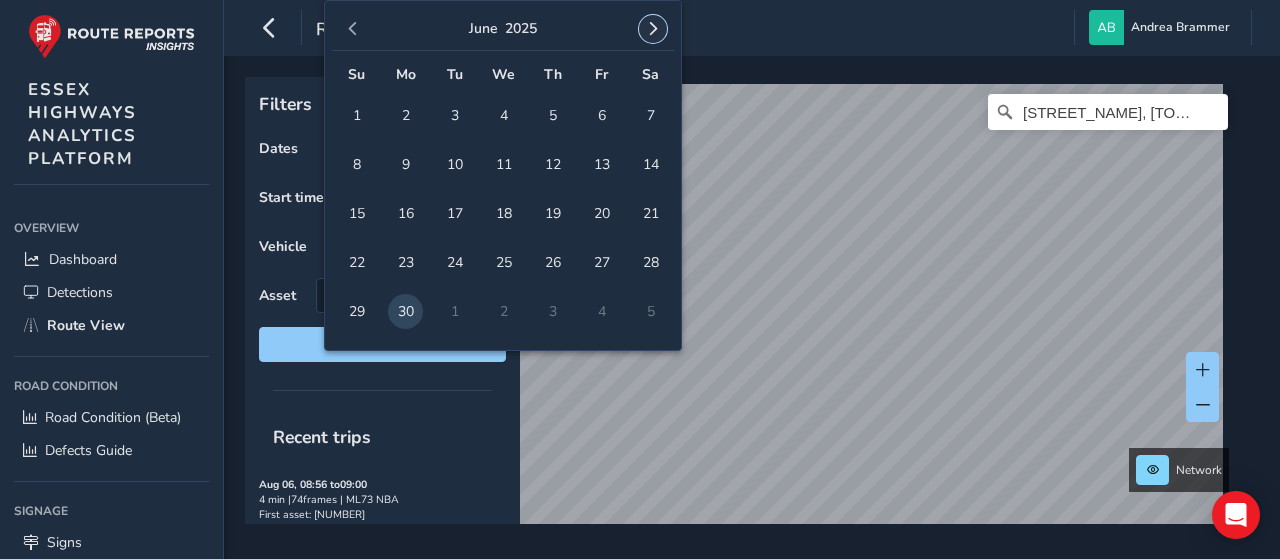 click at bounding box center [653, 29] 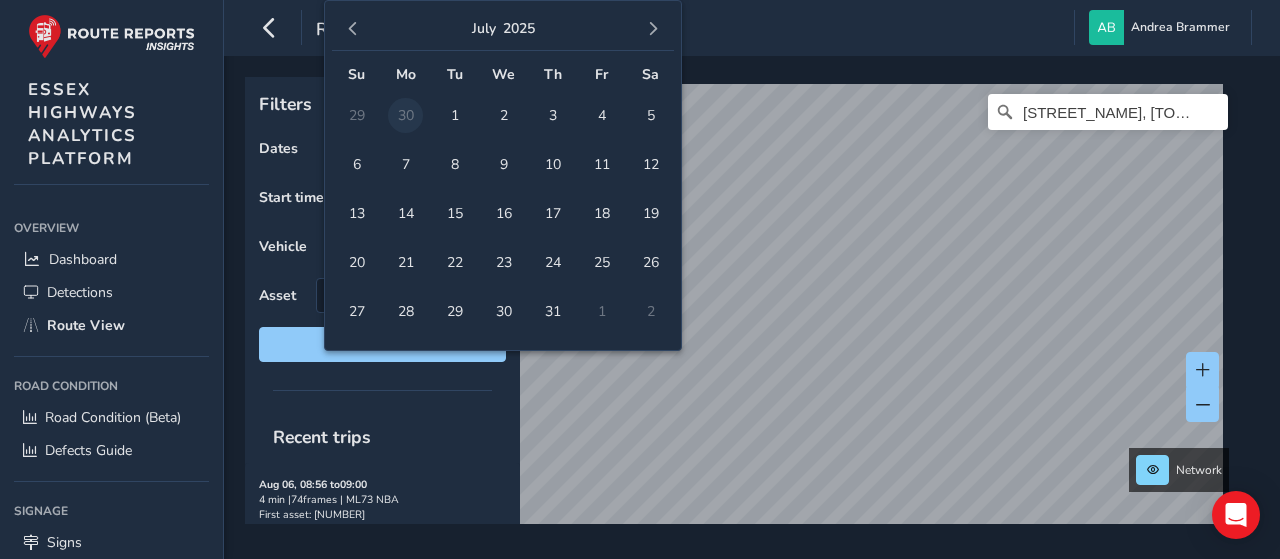 click at bounding box center (653, 29) 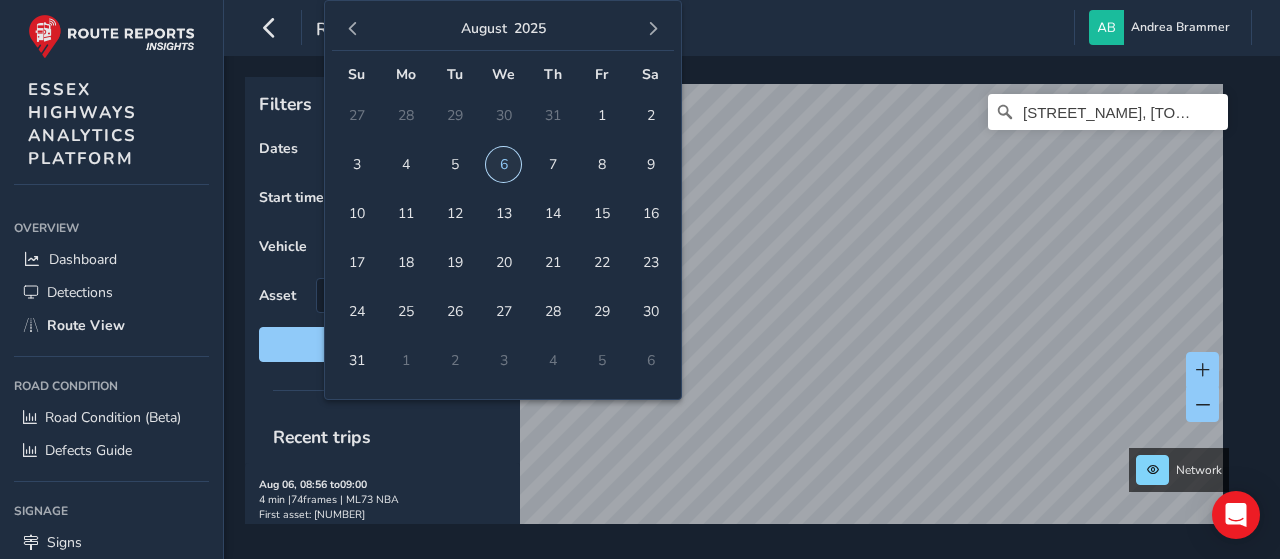 click on "6" at bounding box center (503, 164) 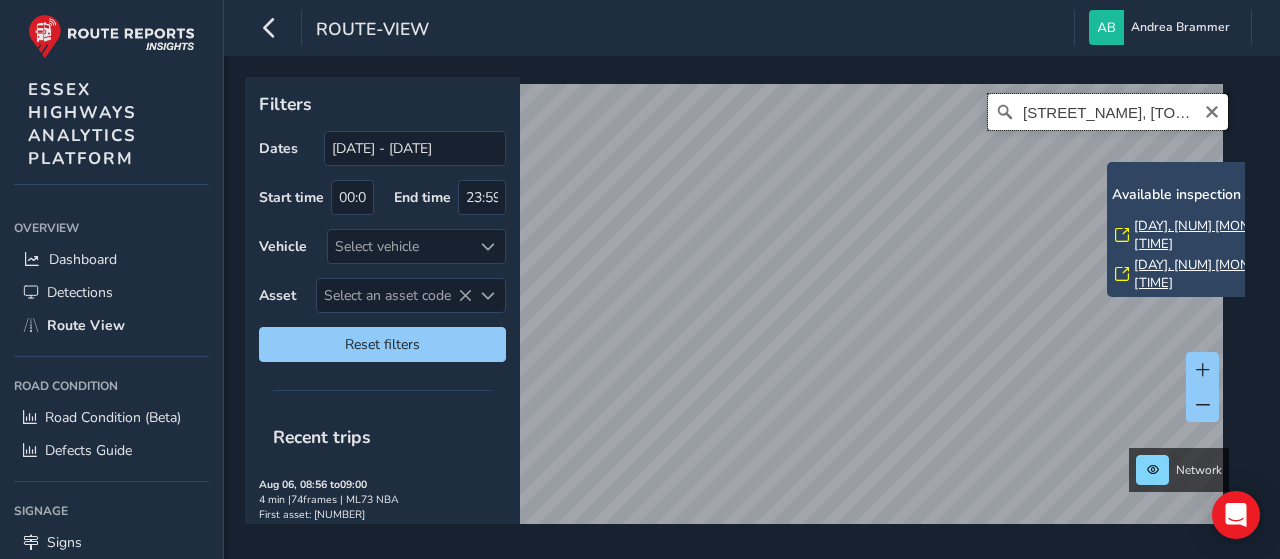 click on "[STREET_NAME], [TOWN], [DISTRICT], [COUNTY], [COUNTRY], [POSTAL_CODE], [COUNTRY]" at bounding box center [1108, 112] 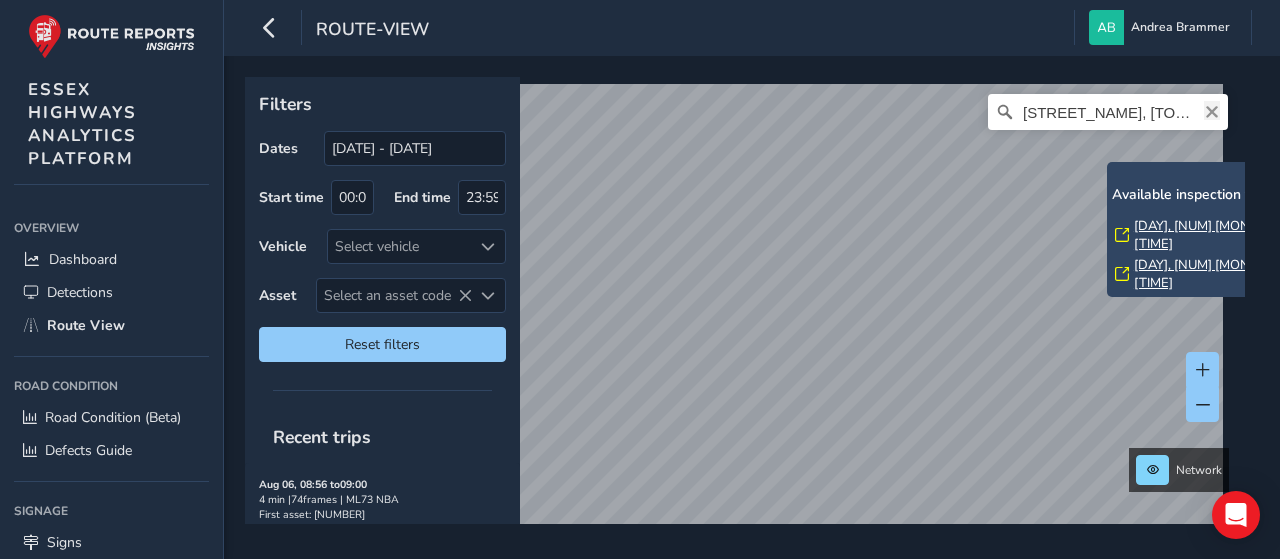 click 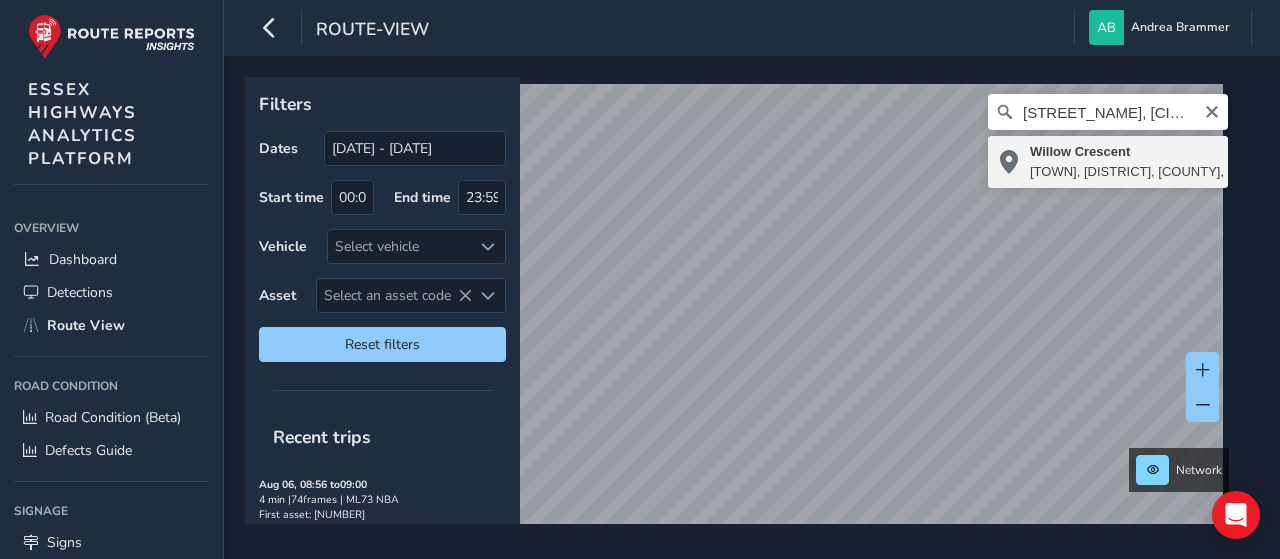 type on "[STREET_NAME], [TOWN], [DISTRICT], [COUNTY], [COUNTRY], [POSTAL_CODE], [COUNTRY]" 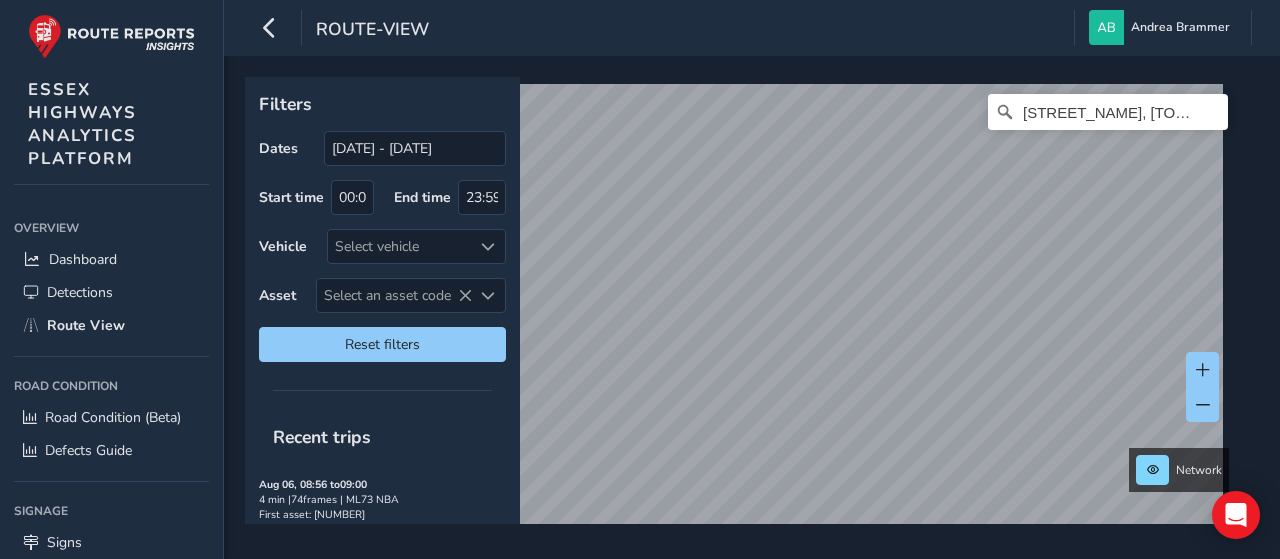scroll, scrollTop: 0, scrollLeft: 0, axis: both 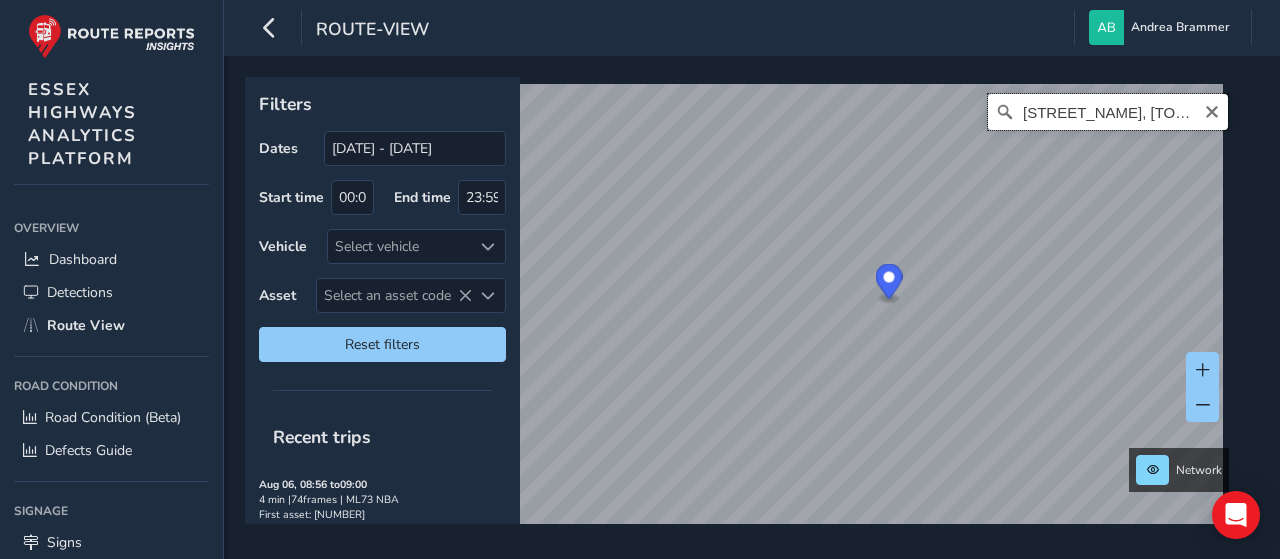 click on "[STREET_NAME], [TOWN], [DISTRICT], [COUNTY], [COUNTRY], [POSTAL_CODE], [COUNTRY]" at bounding box center [1108, 112] 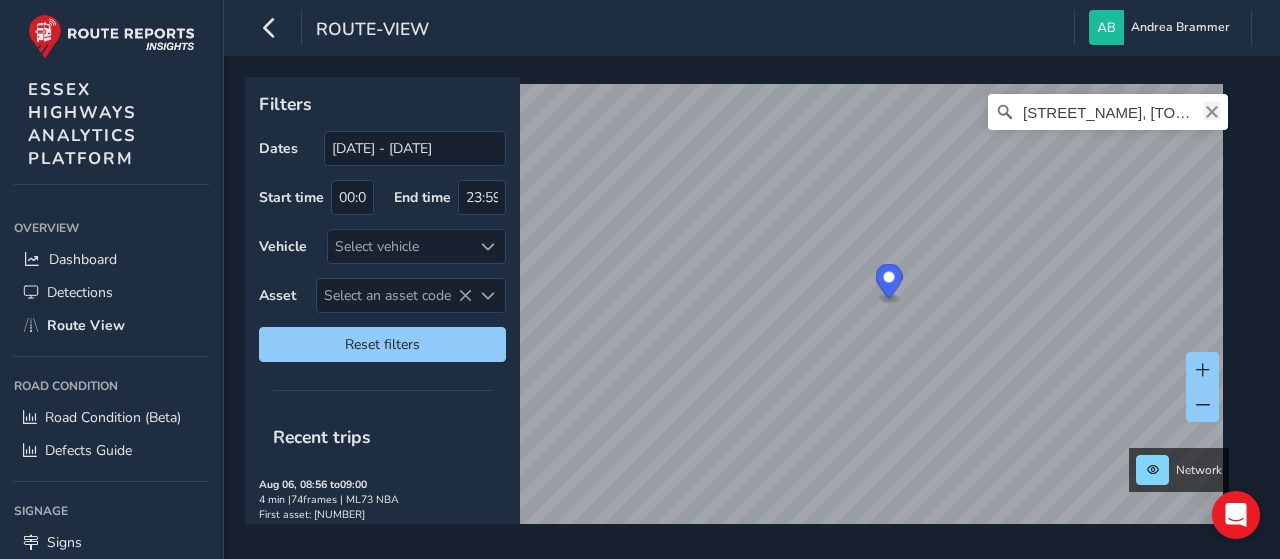 click 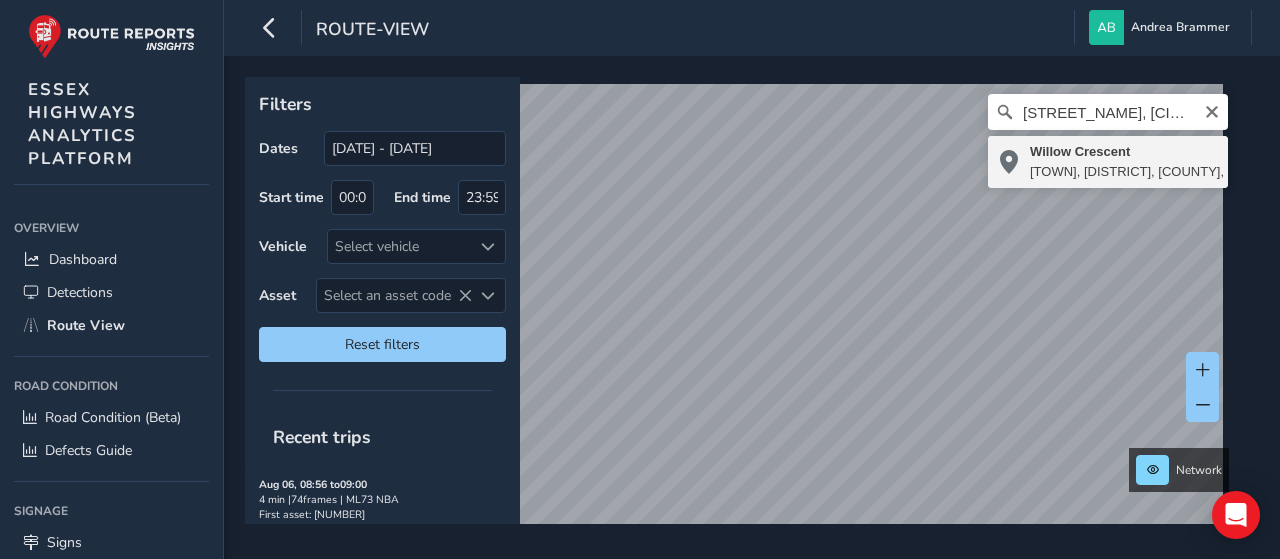 type on "[STREET_NAME], [TOWN], [DISTRICT], [COUNTY], [COUNTRY], [POSTAL_CODE], [COUNTRY]" 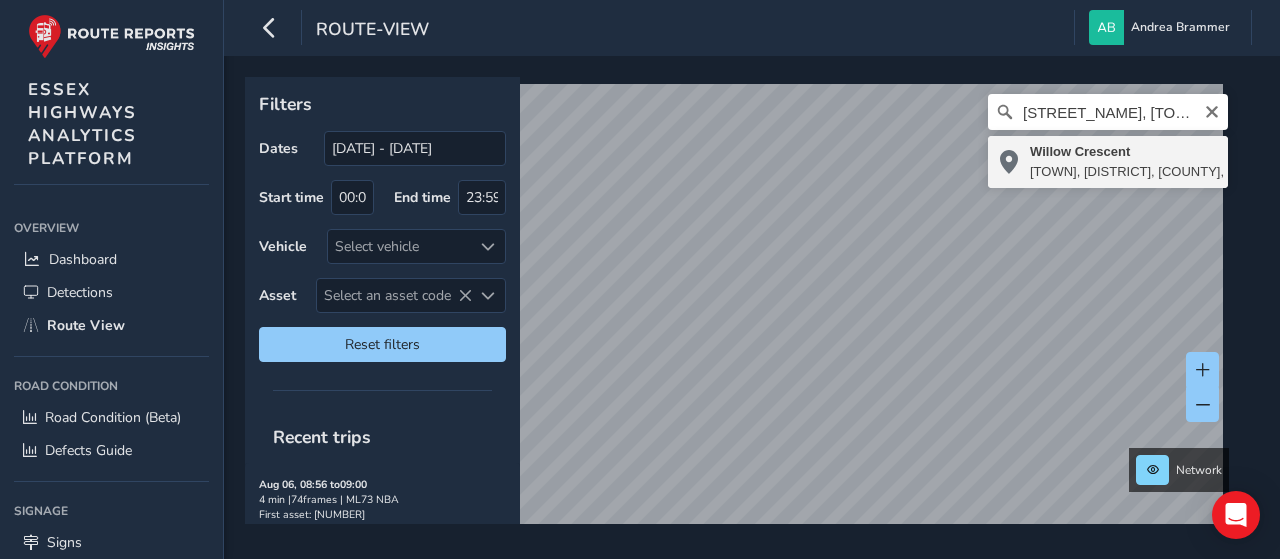 scroll, scrollTop: 0, scrollLeft: 0, axis: both 